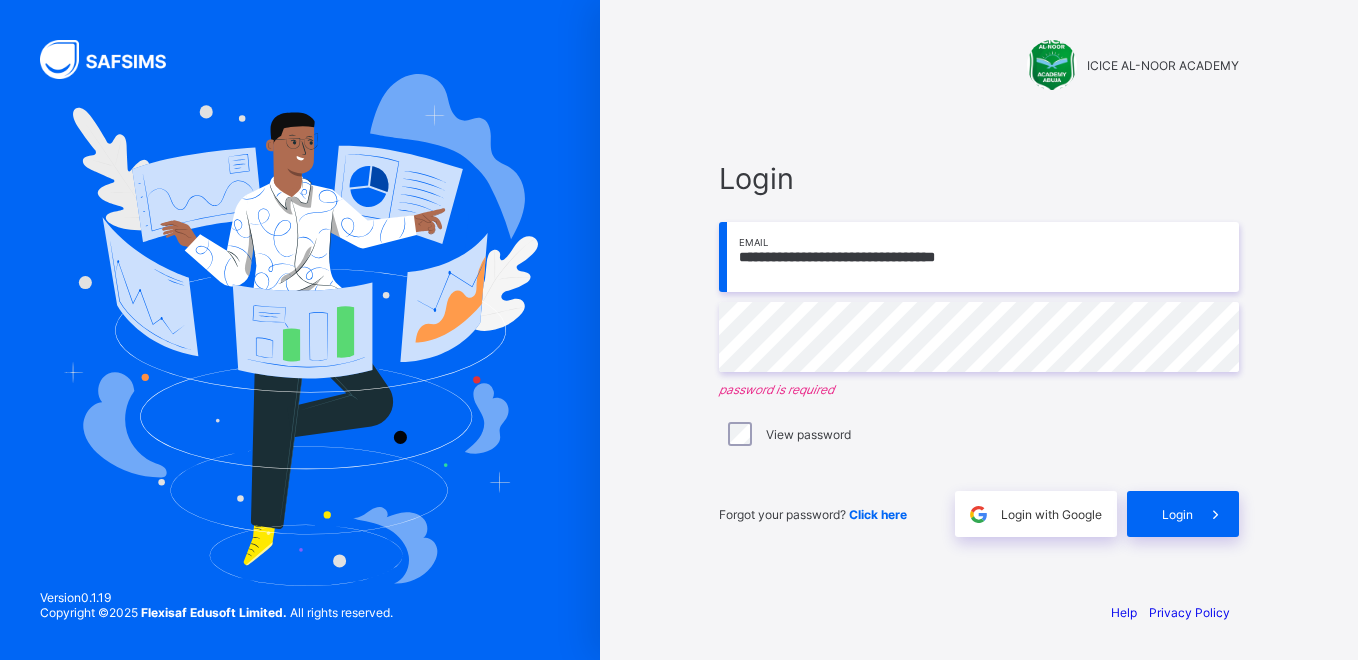 scroll, scrollTop: 0, scrollLeft: 0, axis: both 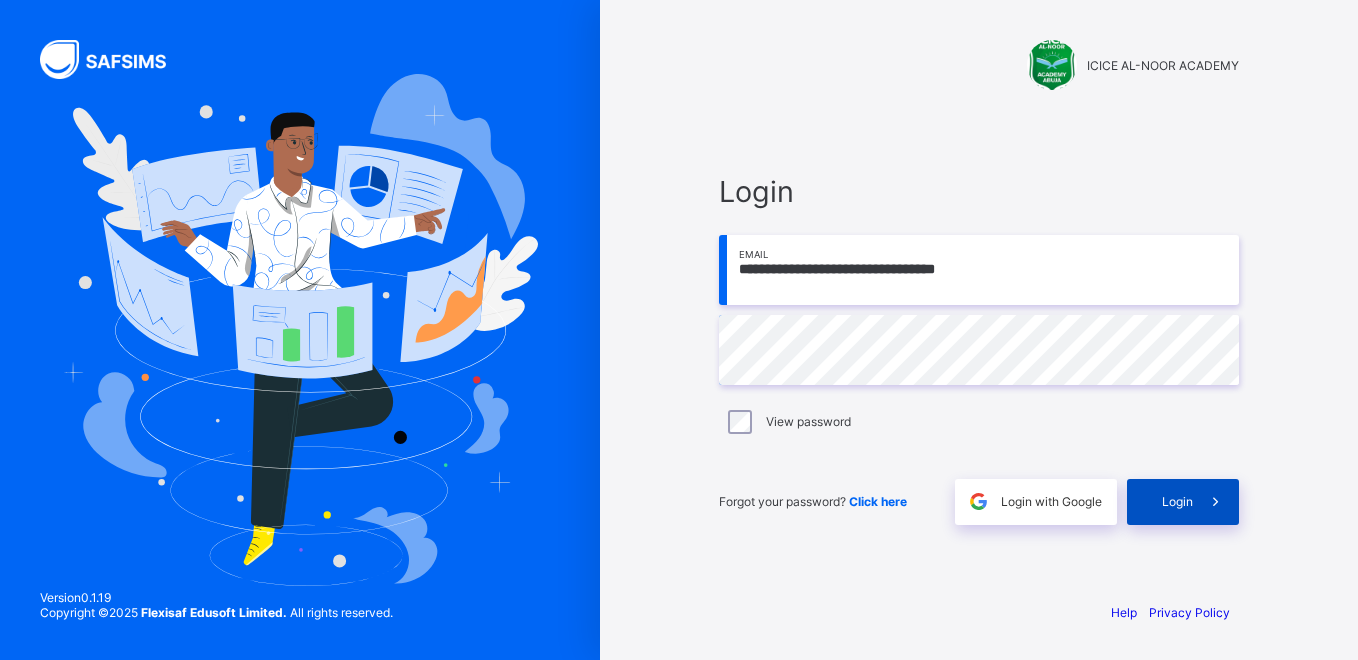click on "Login" at bounding box center [1183, 502] 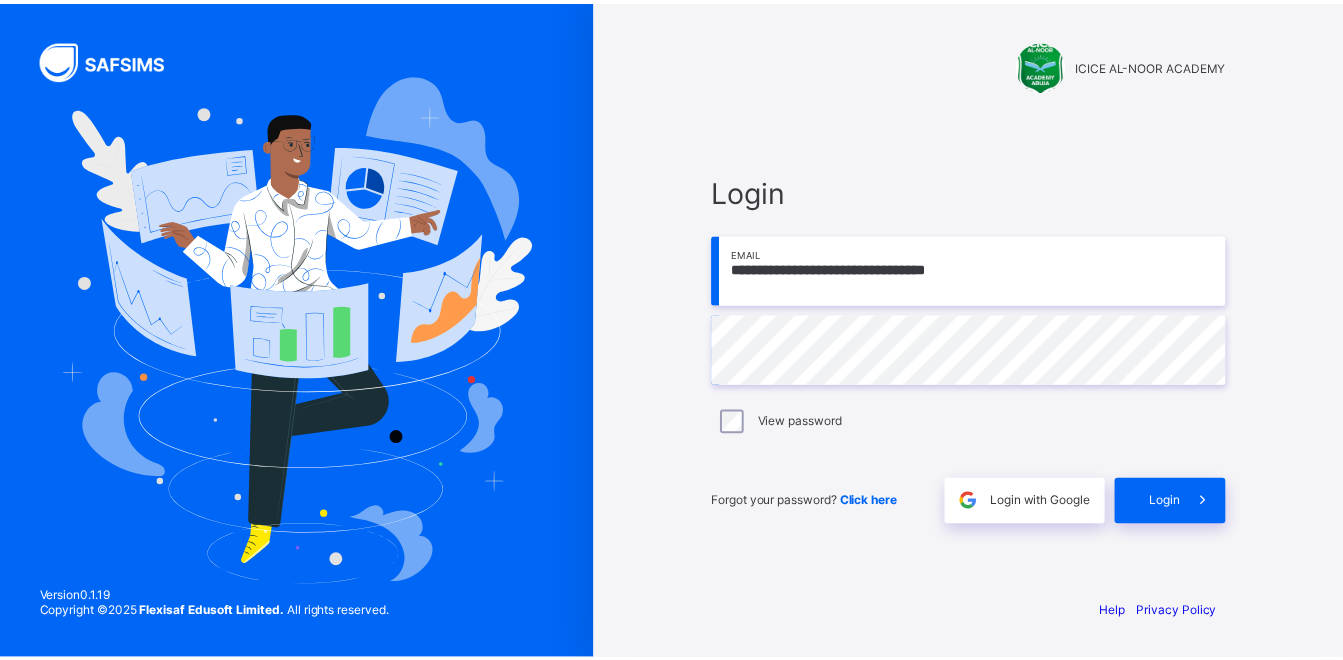 scroll, scrollTop: 0, scrollLeft: 0, axis: both 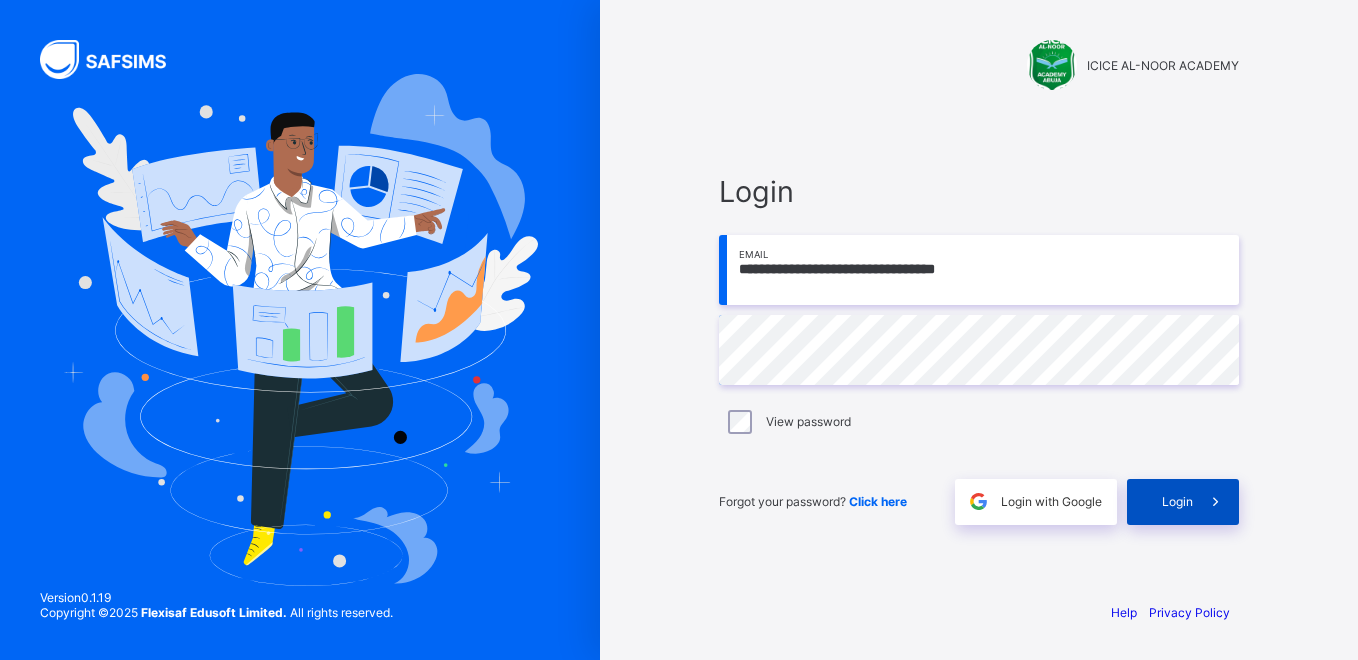 click at bounding box center [1216, 502] 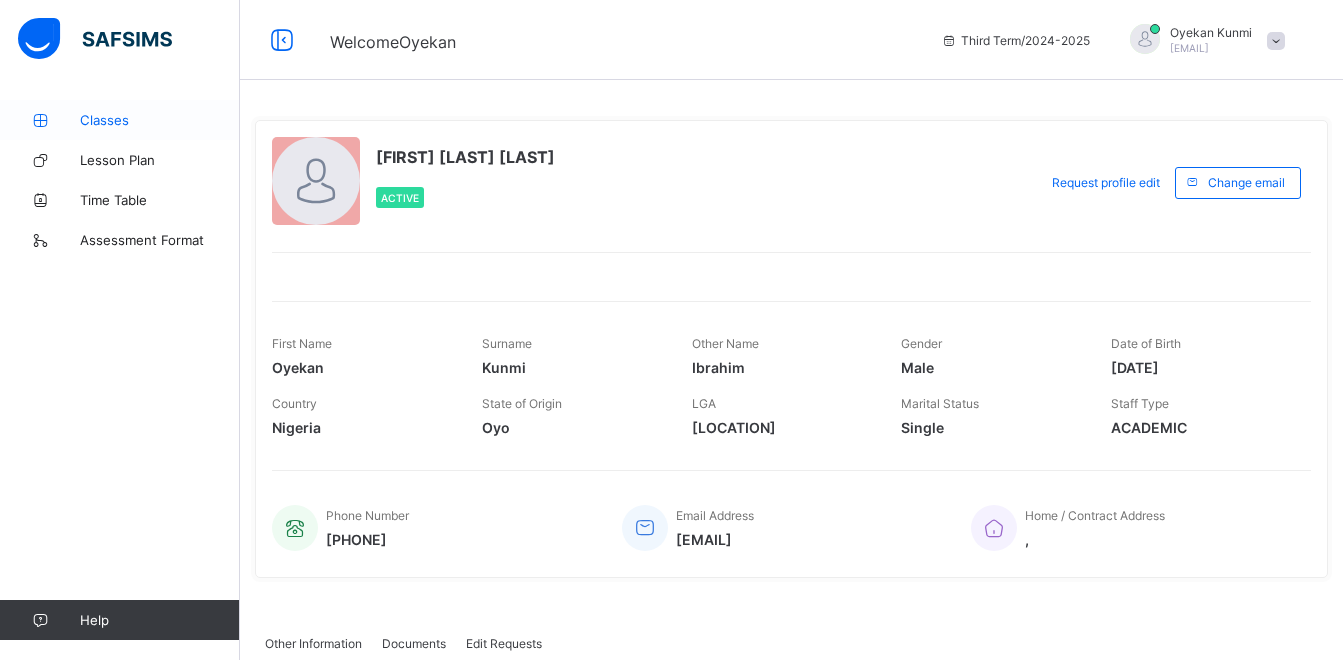 click on "Classes" at bounding box center [160, 120] 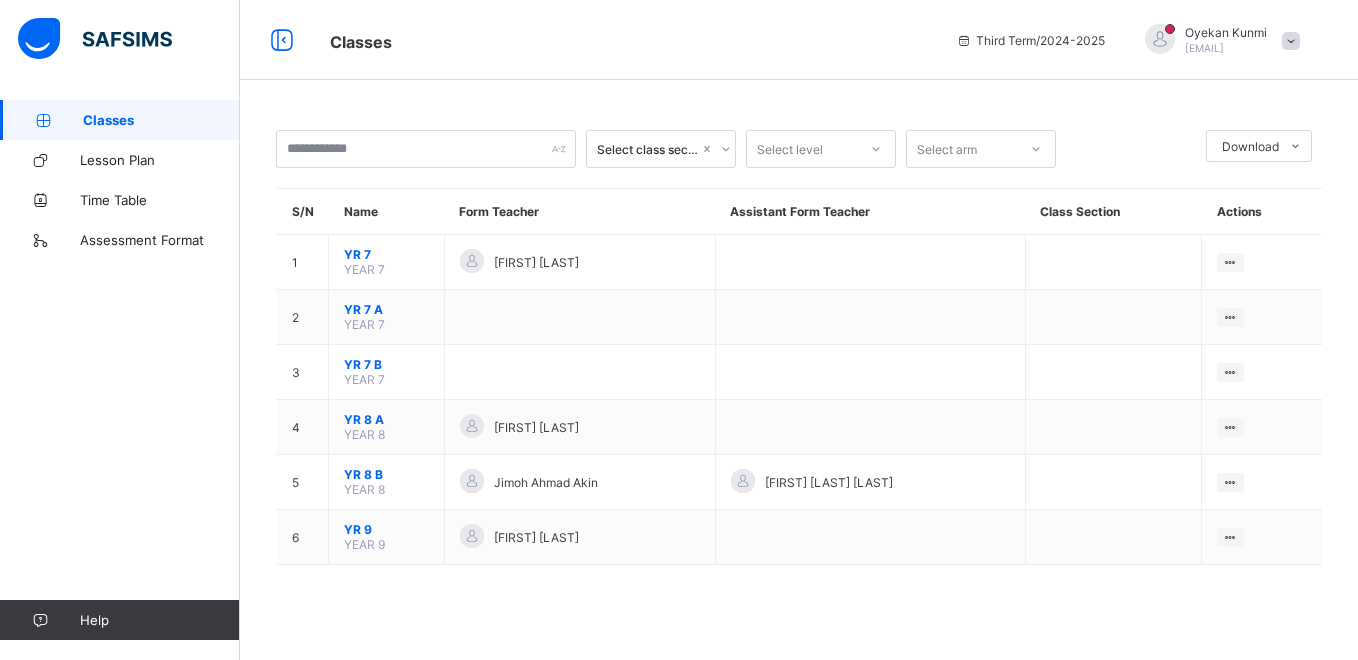 drag, startPoint x: 1357, startPoint y: 168, endPoint x: 1361, endPoint y: 189, distance: 21.377558 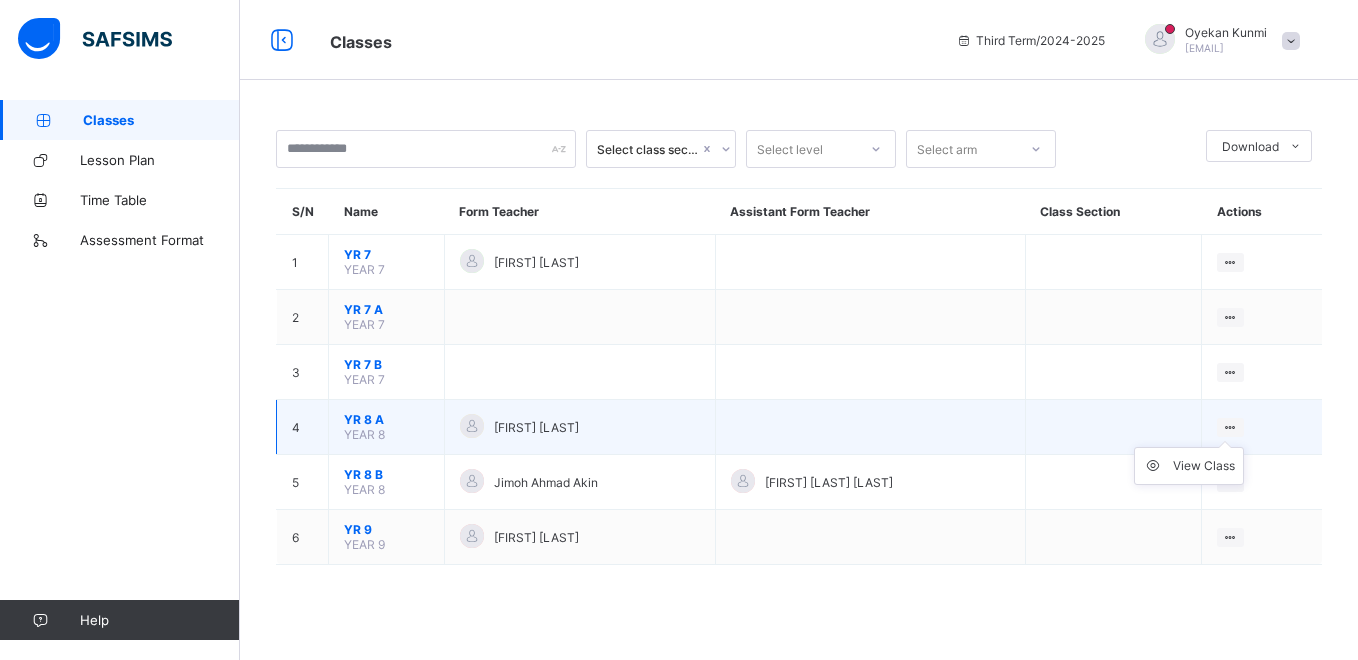 click at bounding box center [1230, 427] 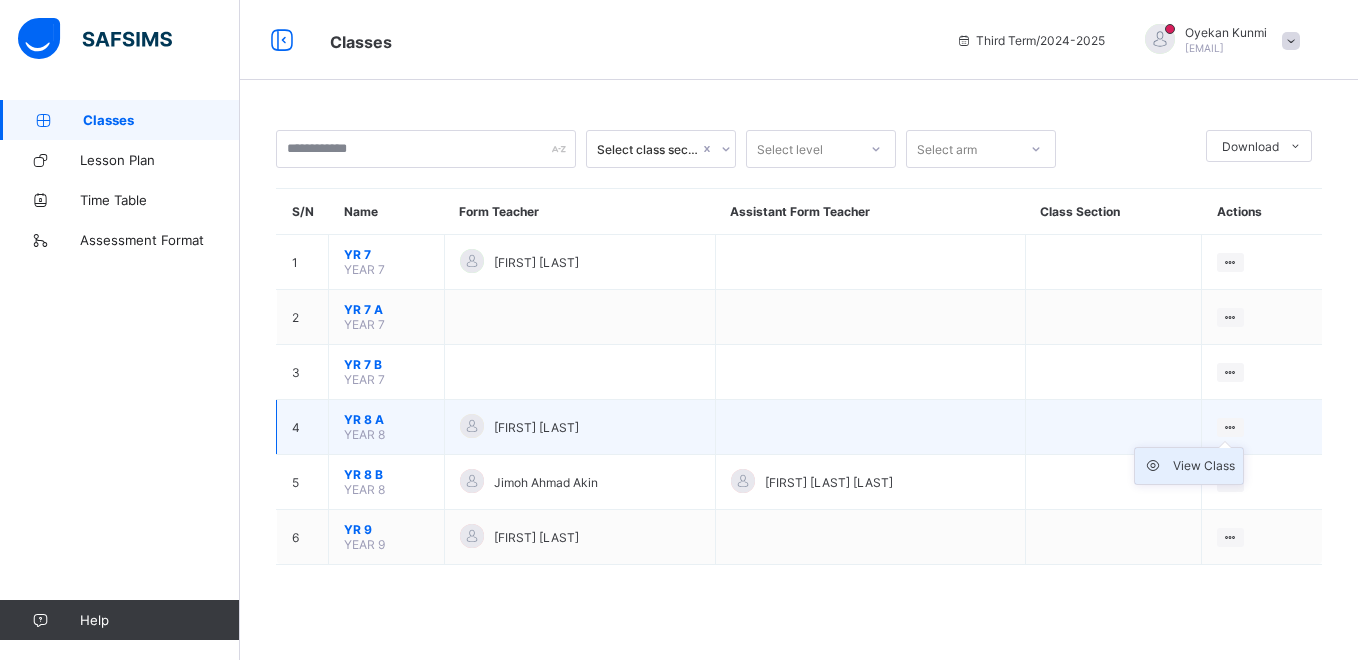 click on "View Class" at bounding box center (1204, 466) 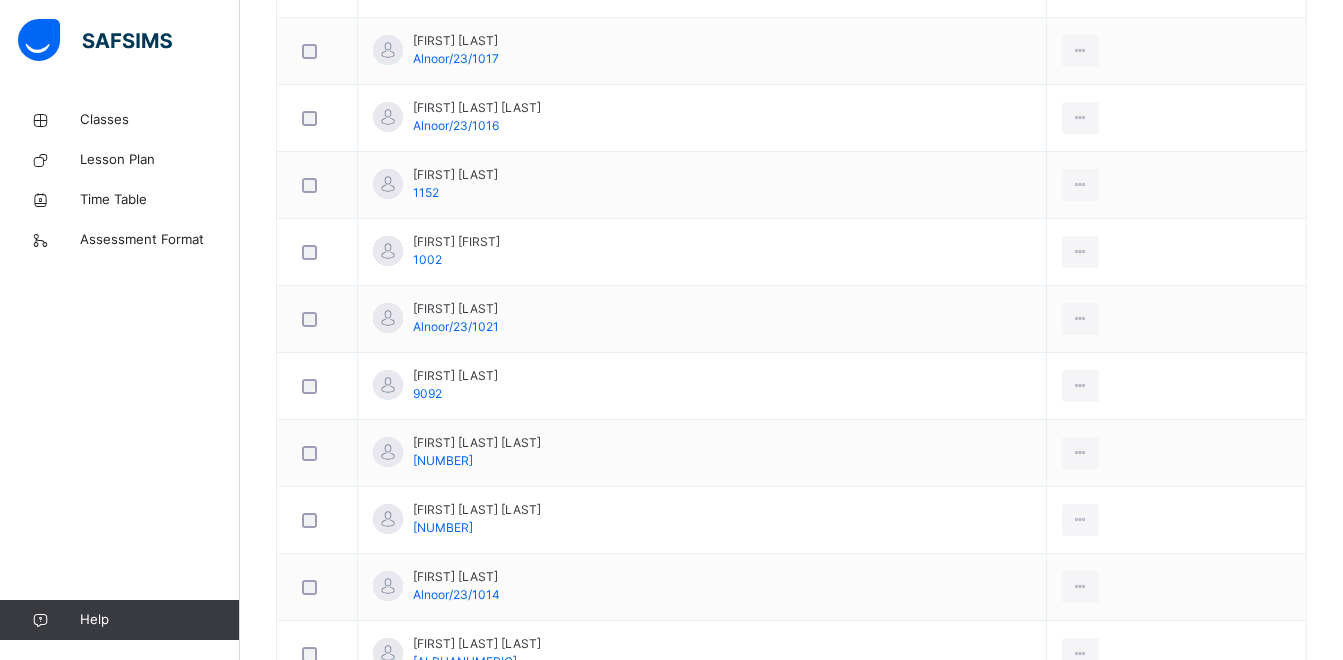 scroll, scrollTop: 0, scrollLeft: 0, axis: both 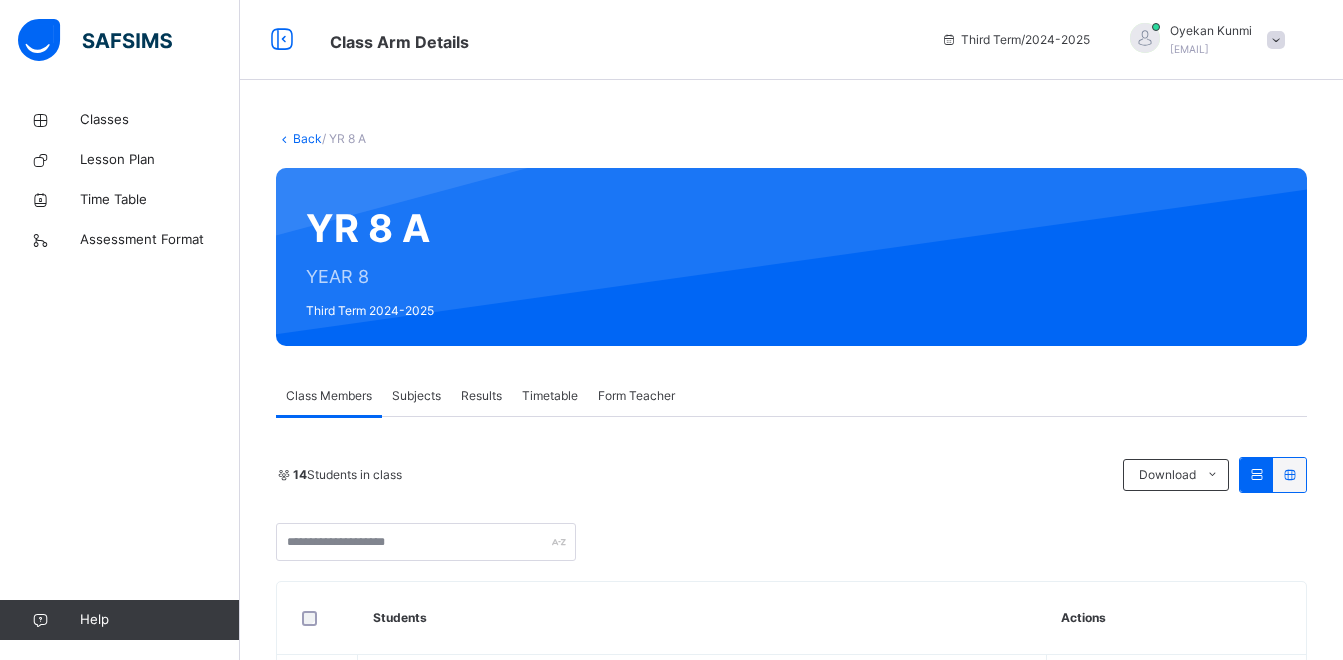 click on "Subjects" at bounding box center (416, 396) 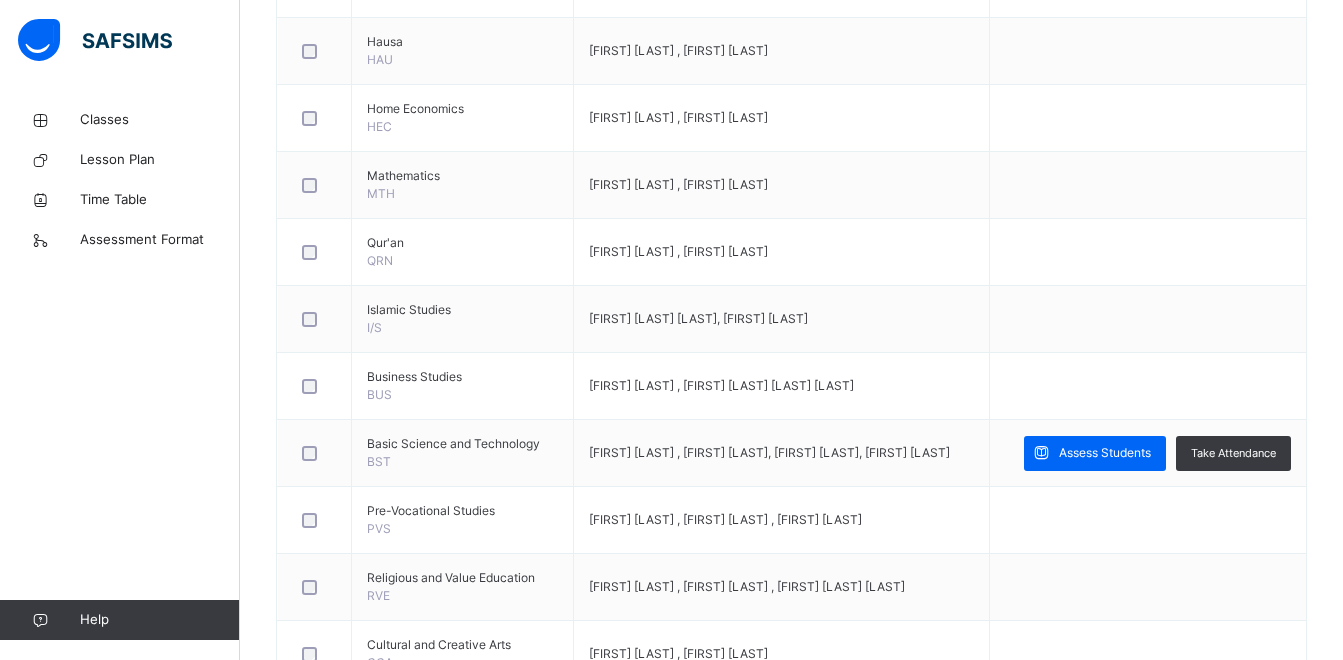 scroll, scrollTop: 901, scrollLeft: 0, axis: vertical 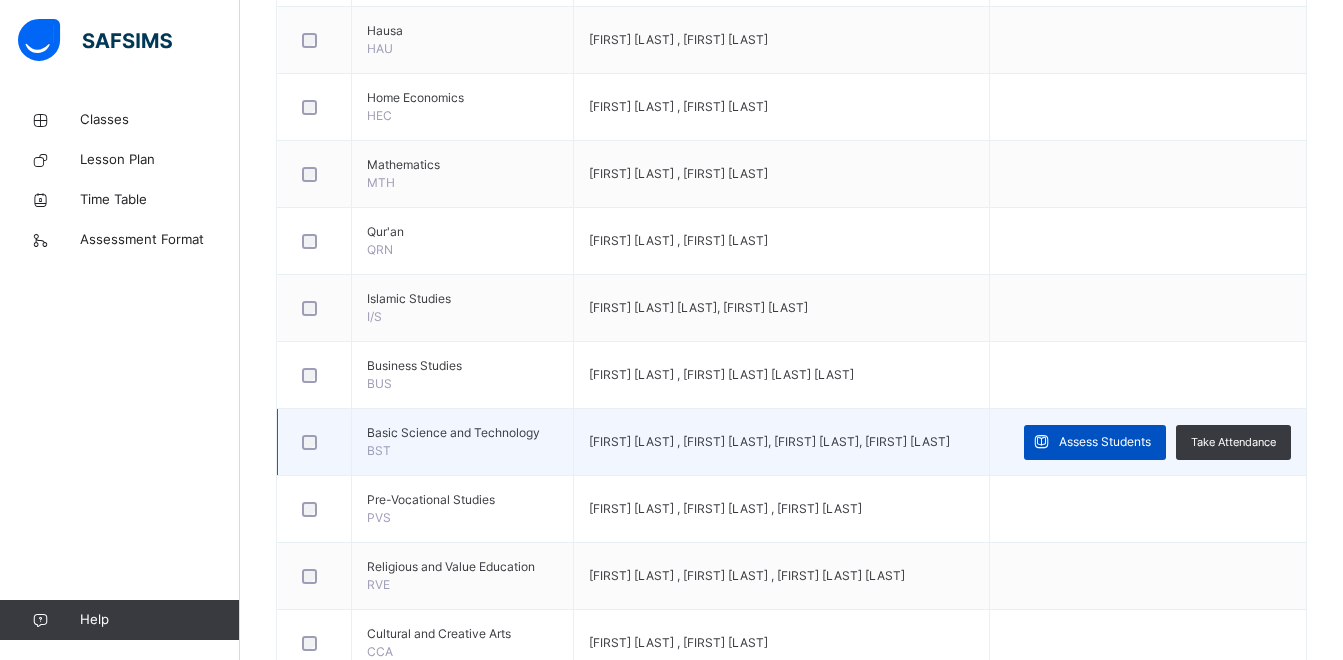 click on "Assess Students" at bounding box center (1105, 442) 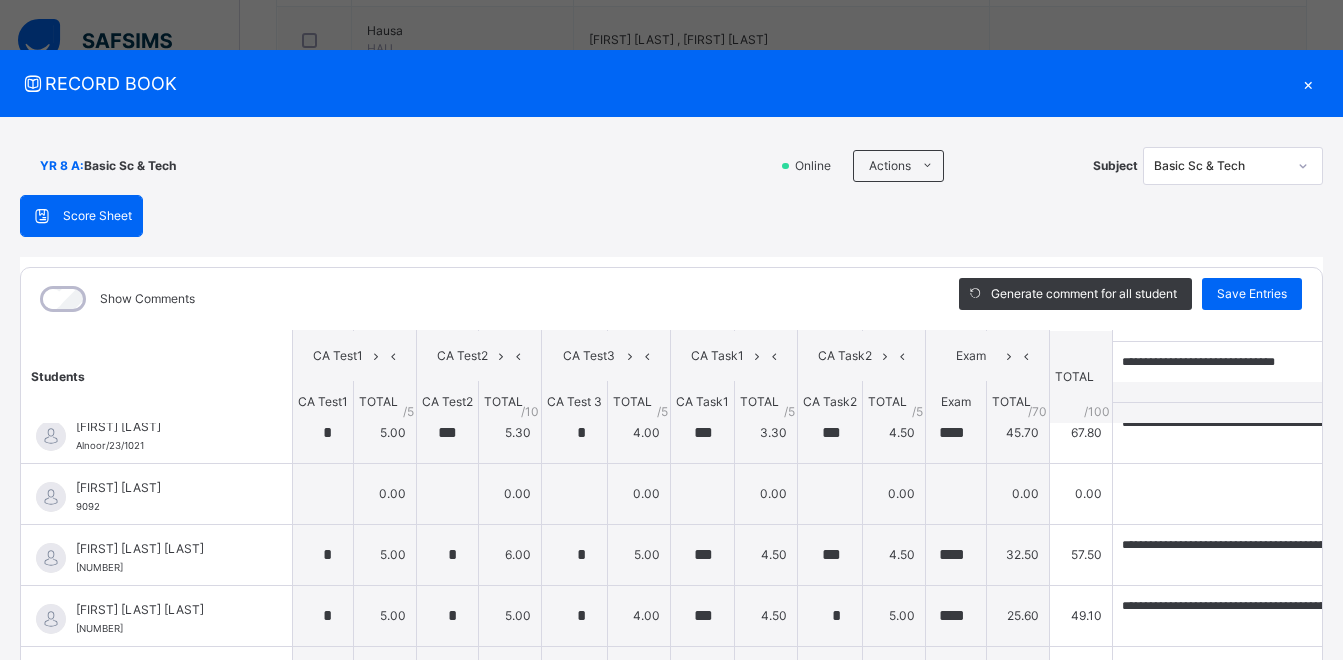 scroll, scrollTop: 463, scrollLeft: 0, axis: vertical 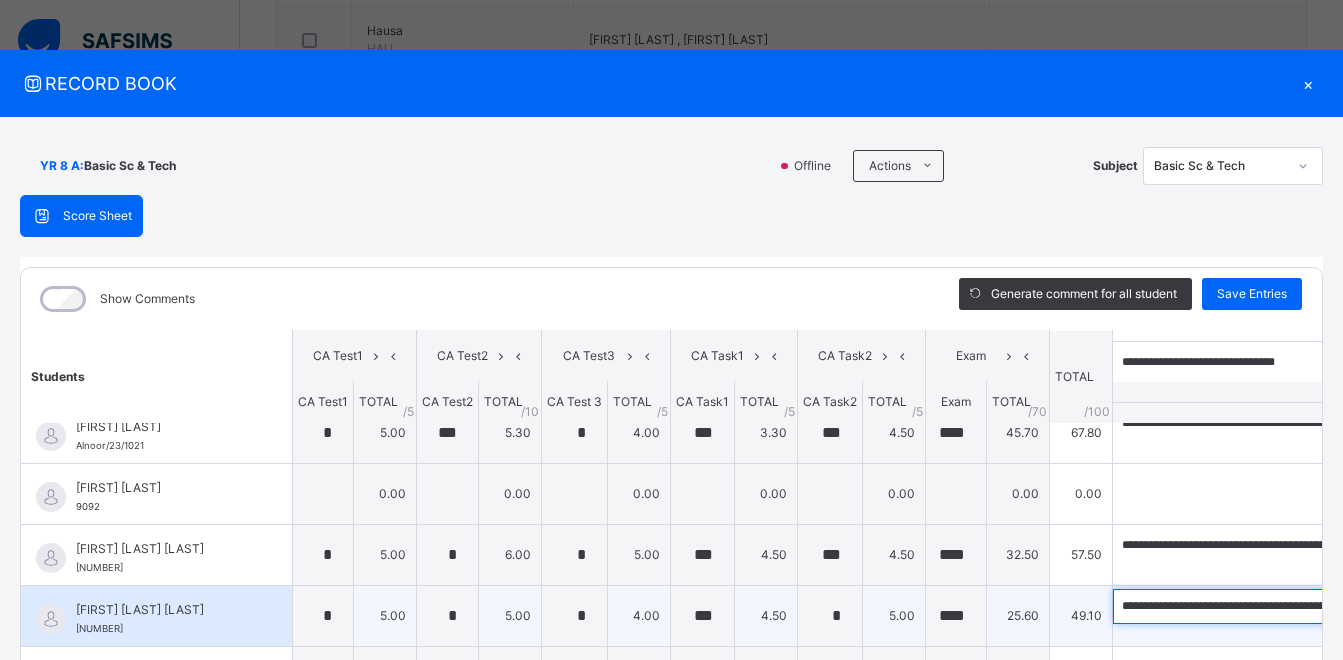 click on "**********" at bounding box center [1243, 606] 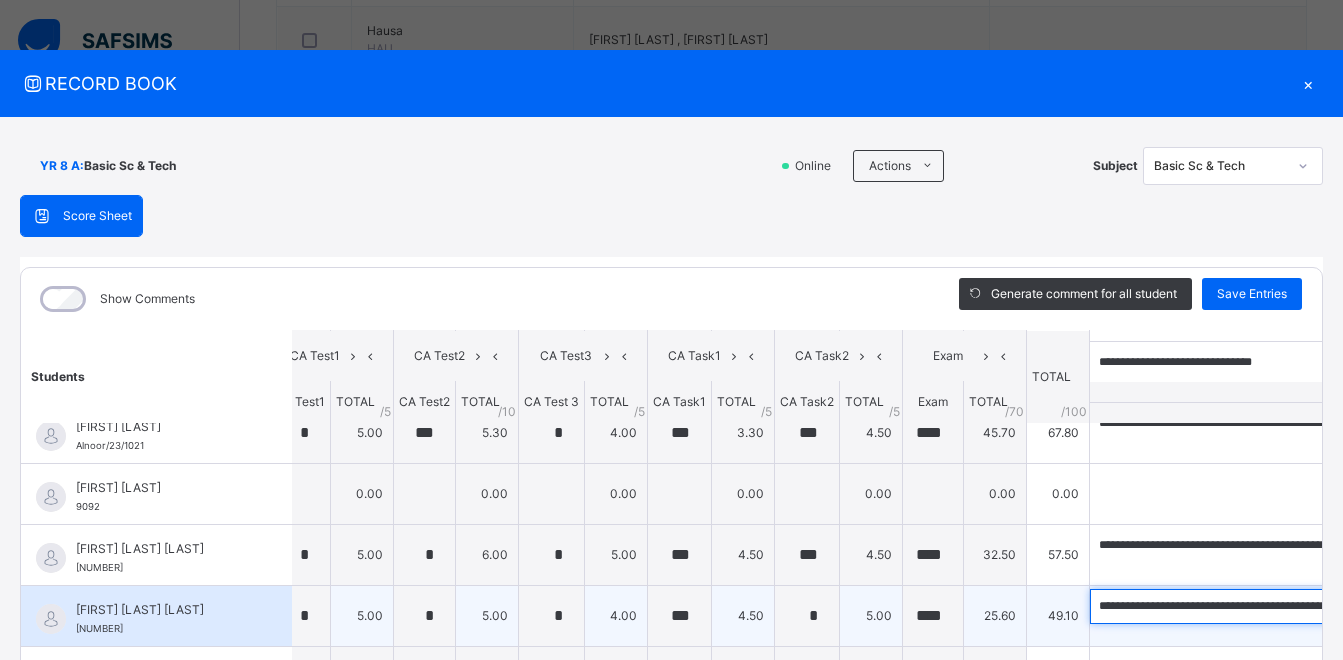 scroll, scrollTop: 463, scrollLeft: 32, axis: both 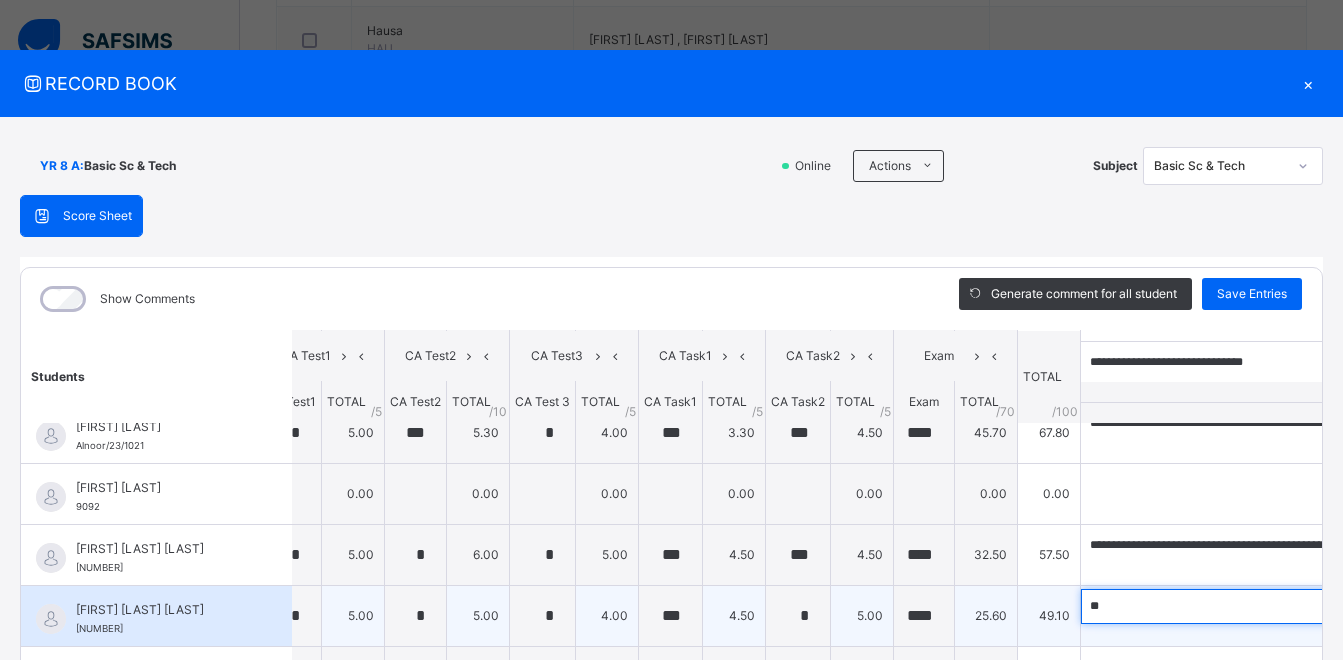 type on "*" 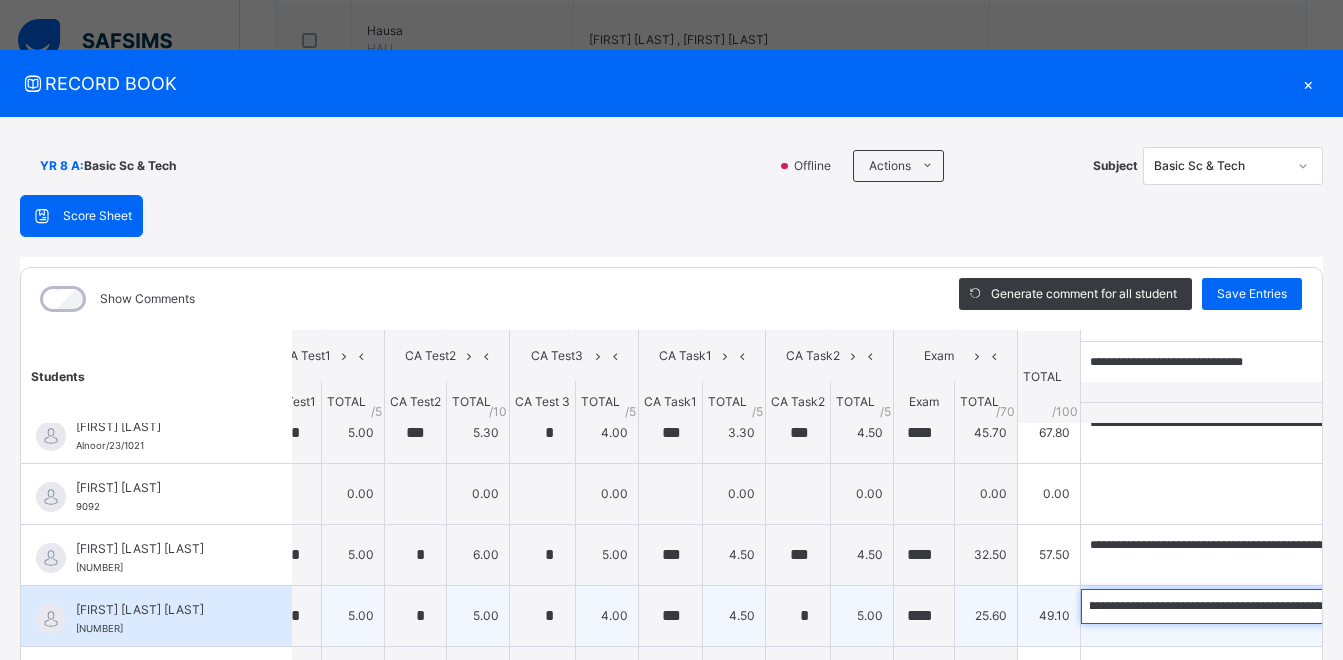 scroll, scrollTop: 0, scrollLeft: 474, axis: horizontal 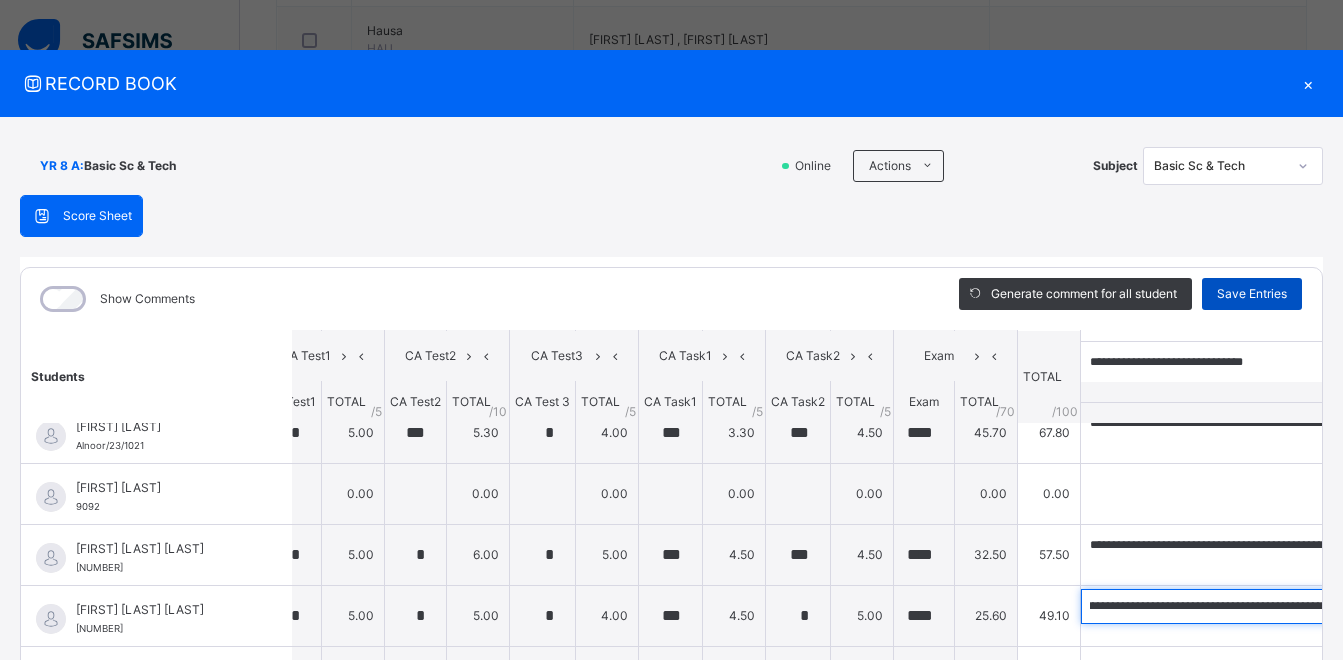 type on "**********" 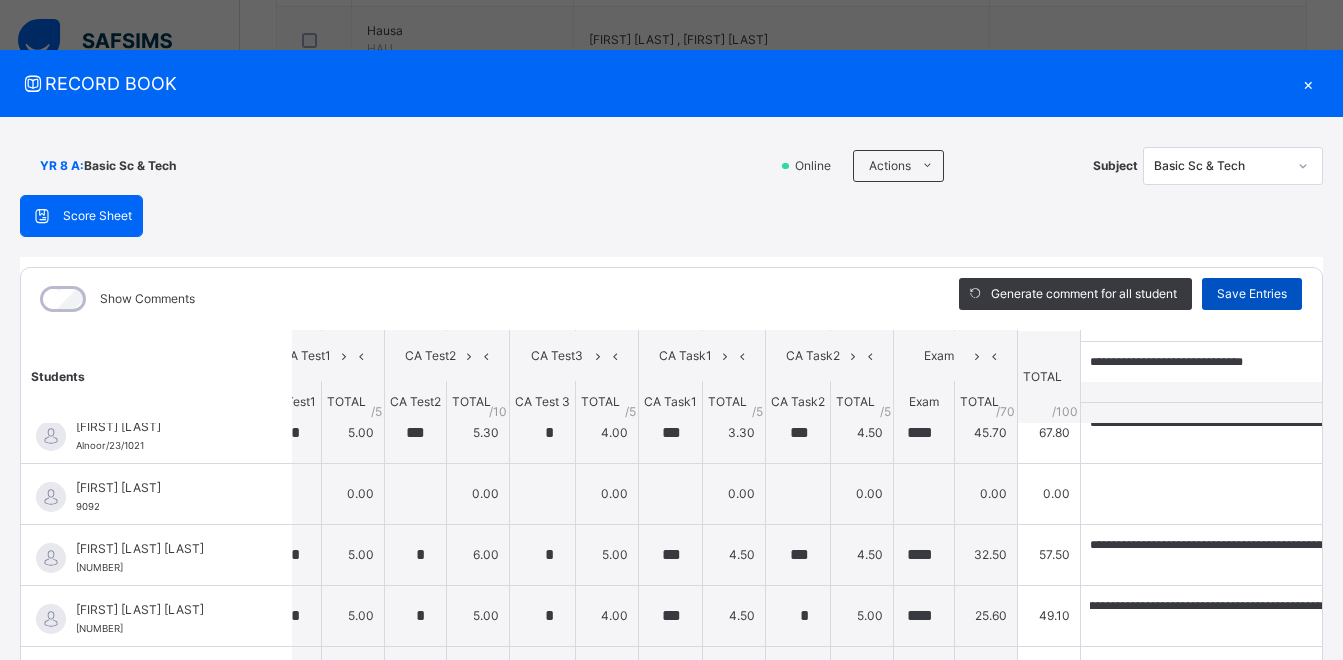 click on "Save Entries" at bounding box center [1252, 294] 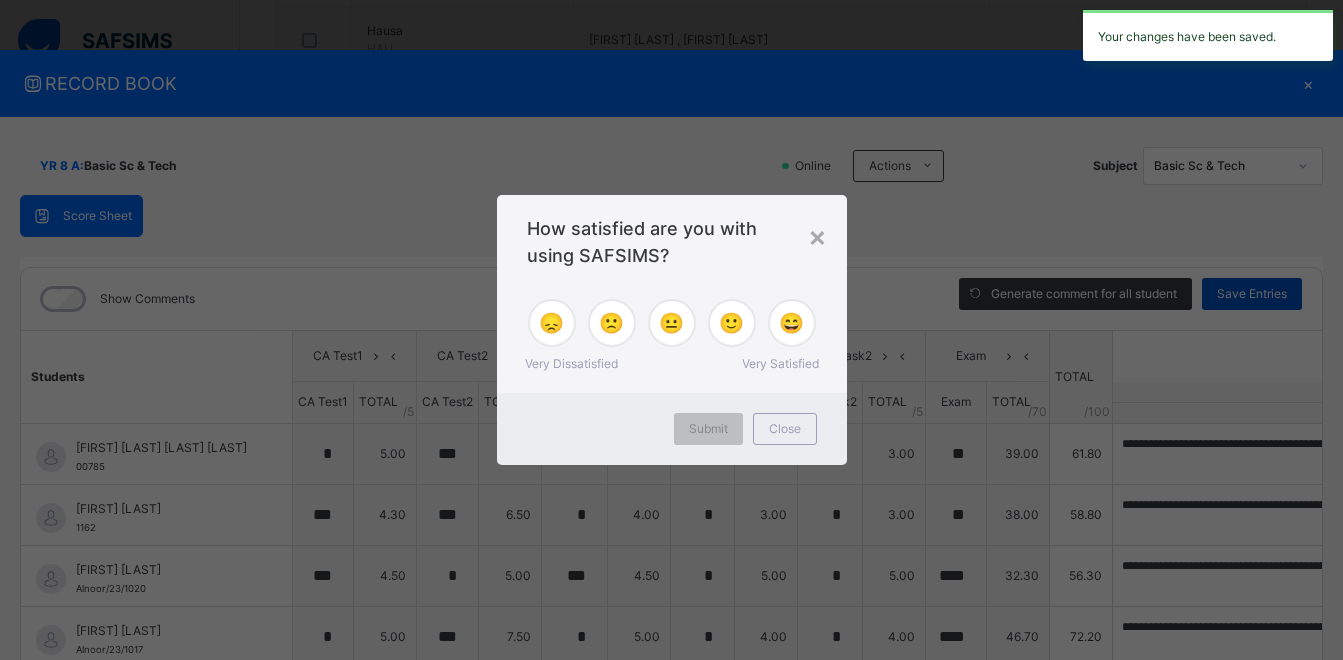 type on "*" 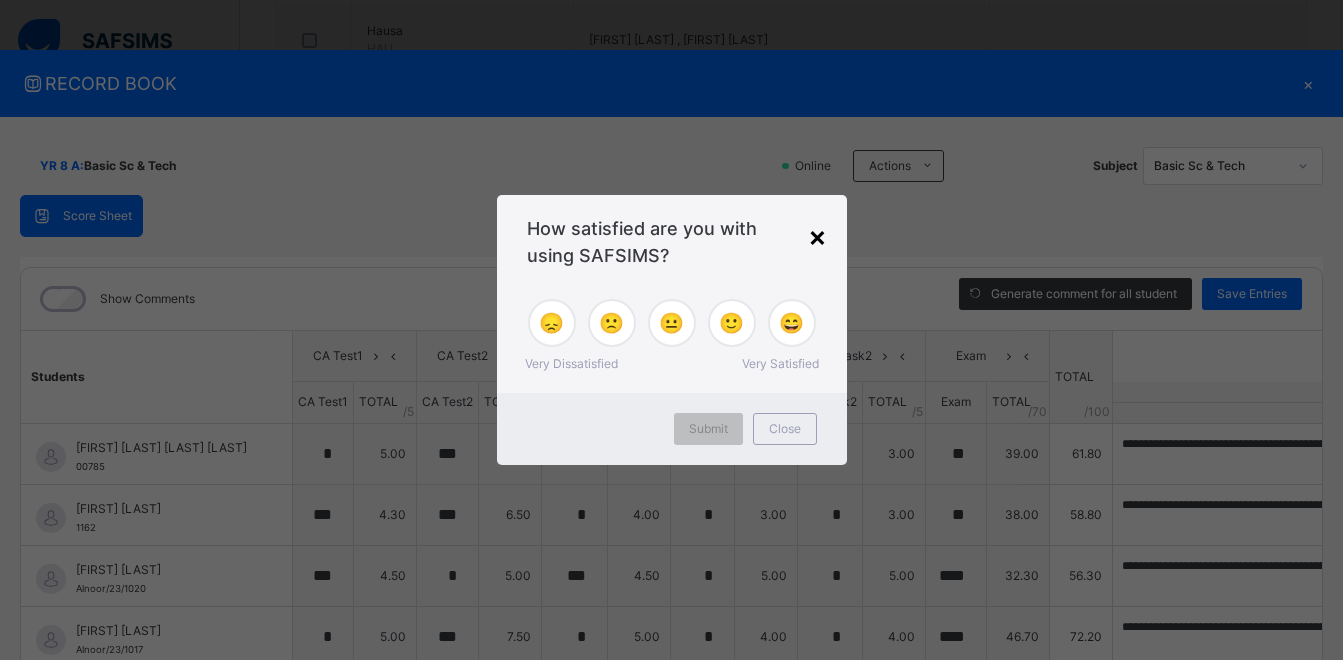click on "×" at bounding box center (817, 236) 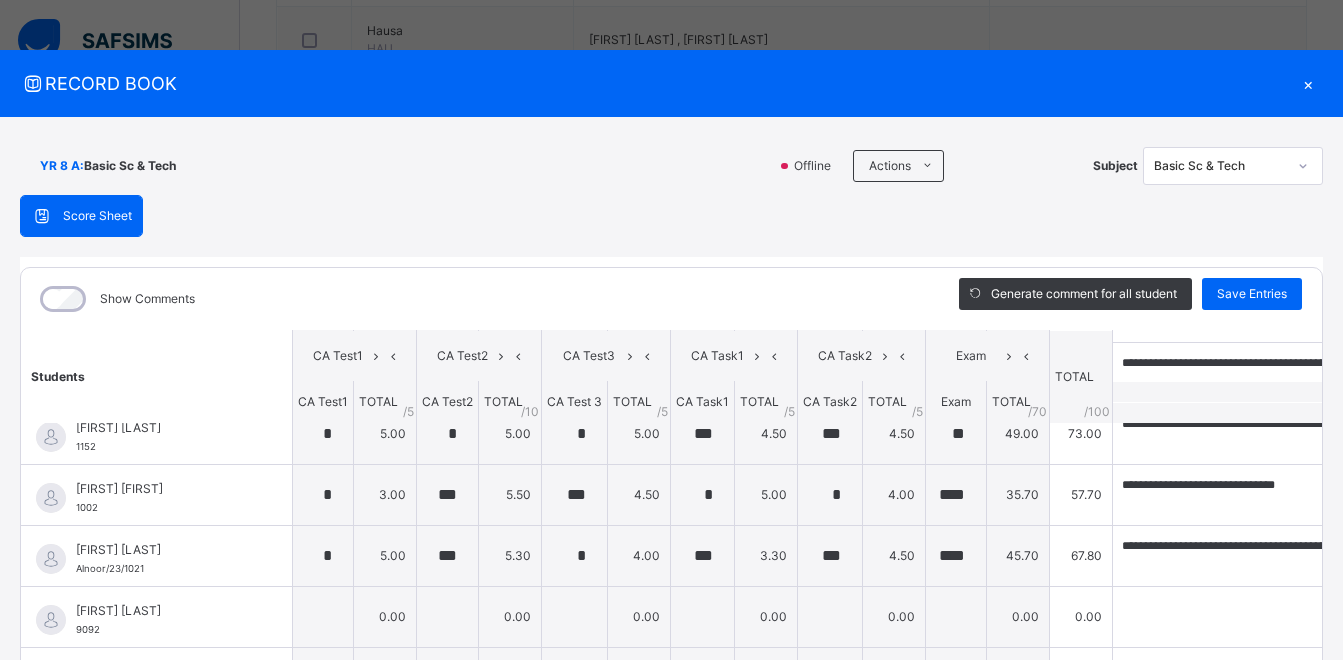 scroll, scrollTop: 463, scrollLeft: 0, axis: vertical 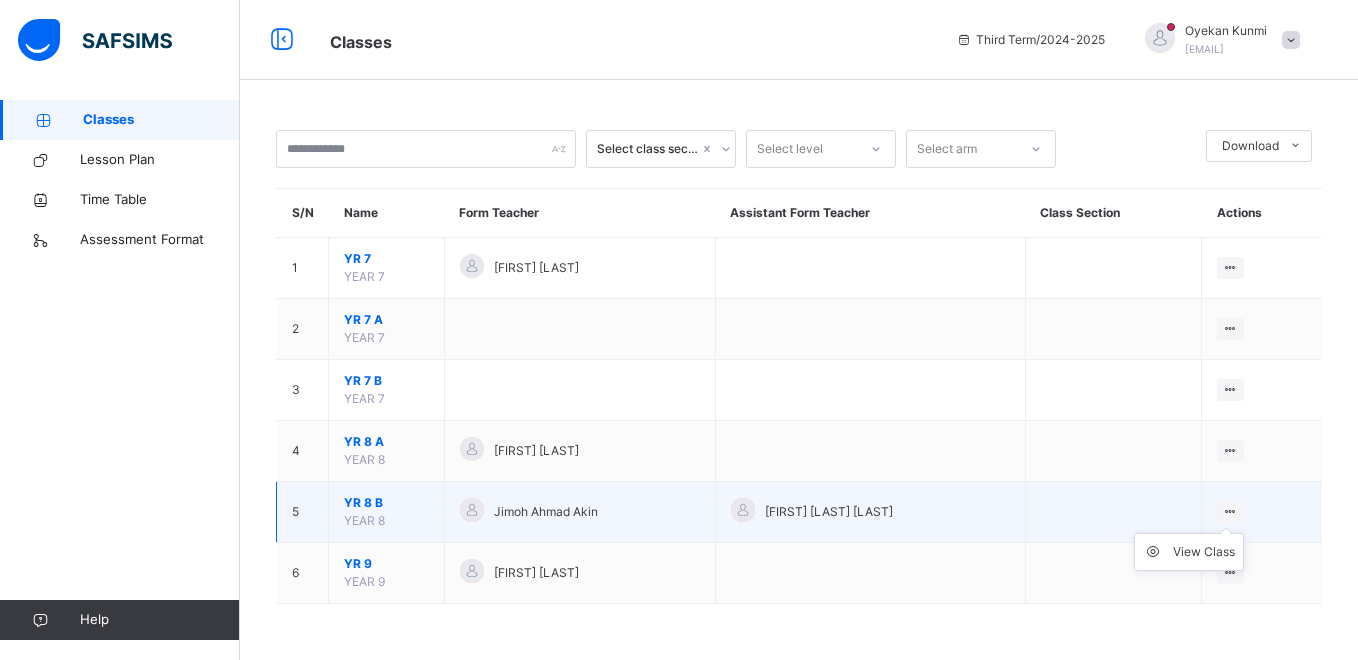 click at bounding box center [1230, 511] 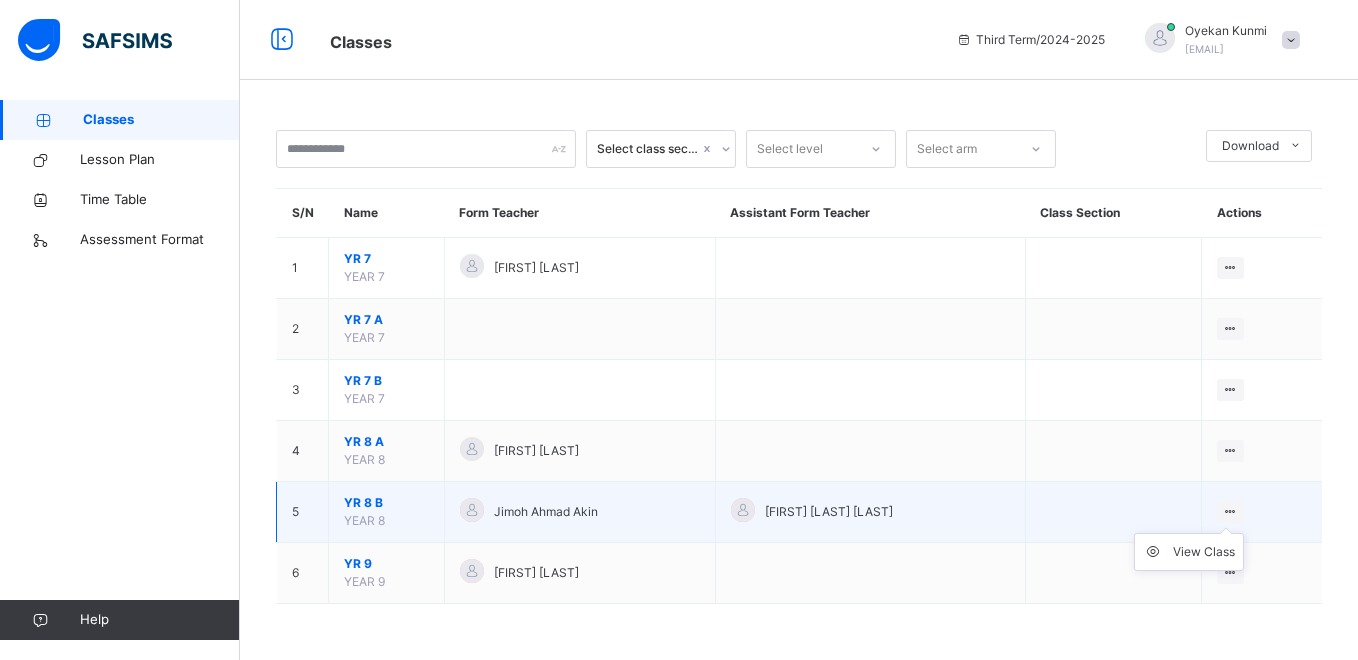 click at bounding box center [1230, 511] 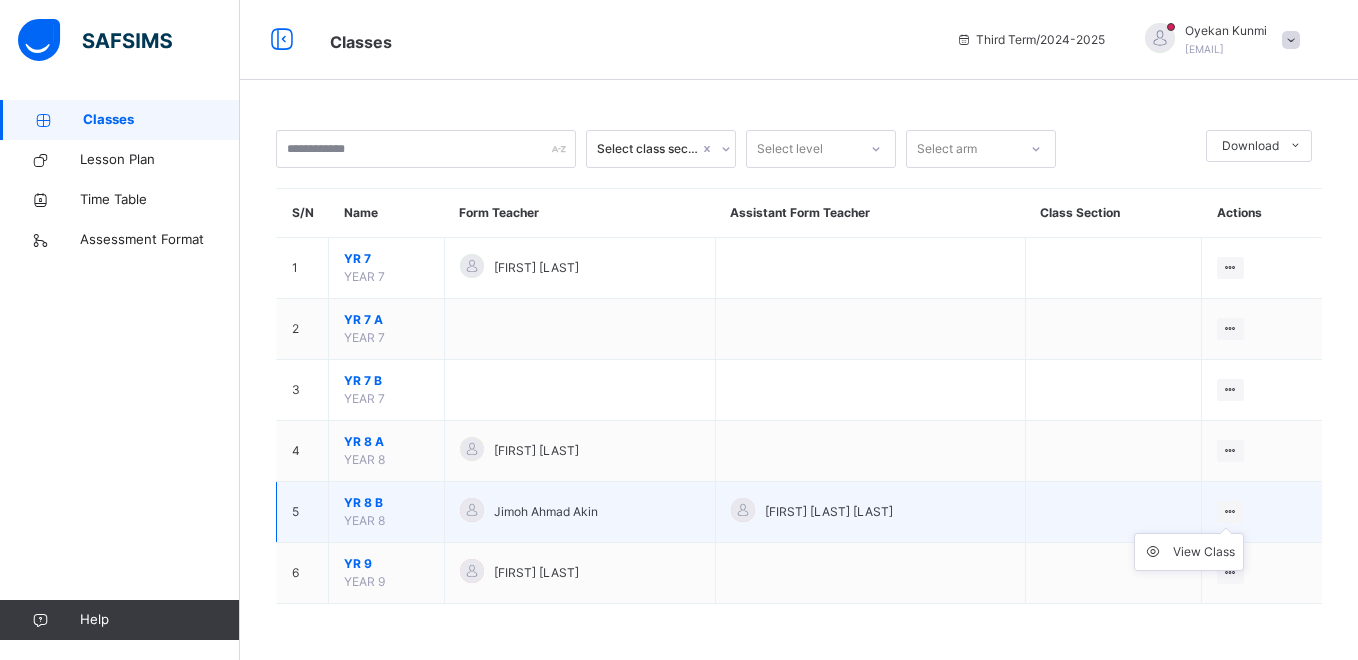 click at bounding box center (1230, 511) 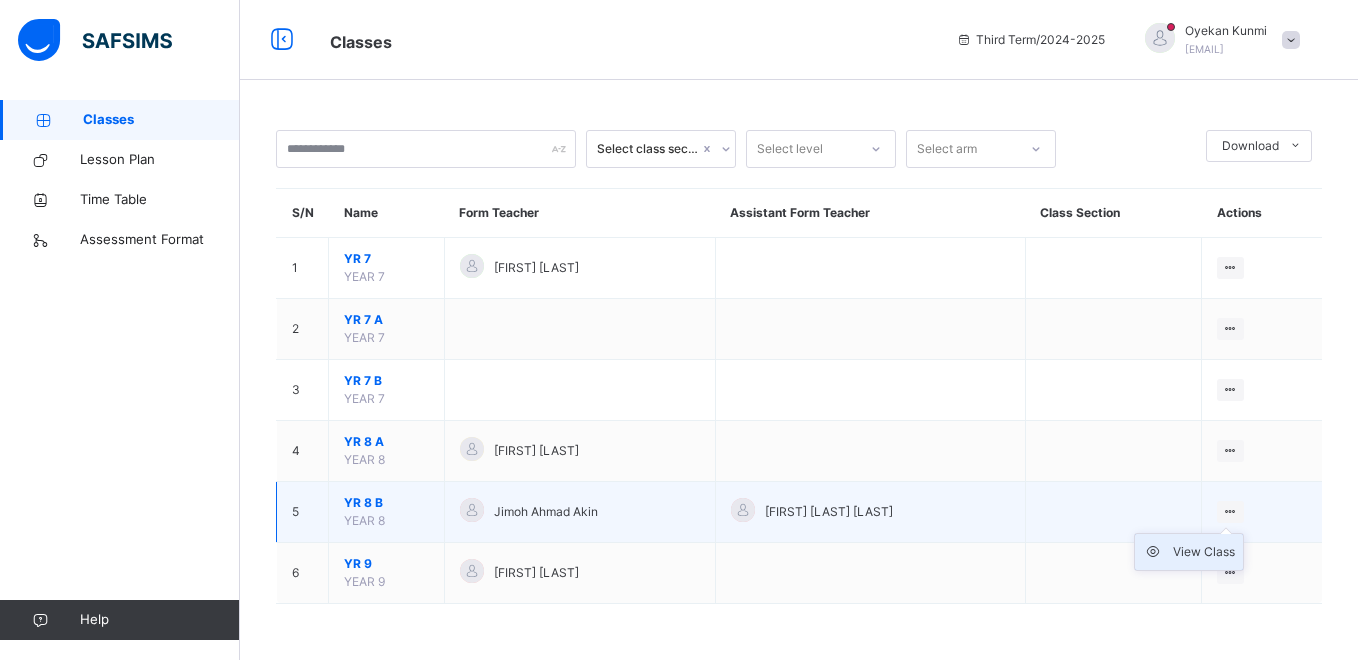 click on "View Class" at bounding box center [1204, 552] 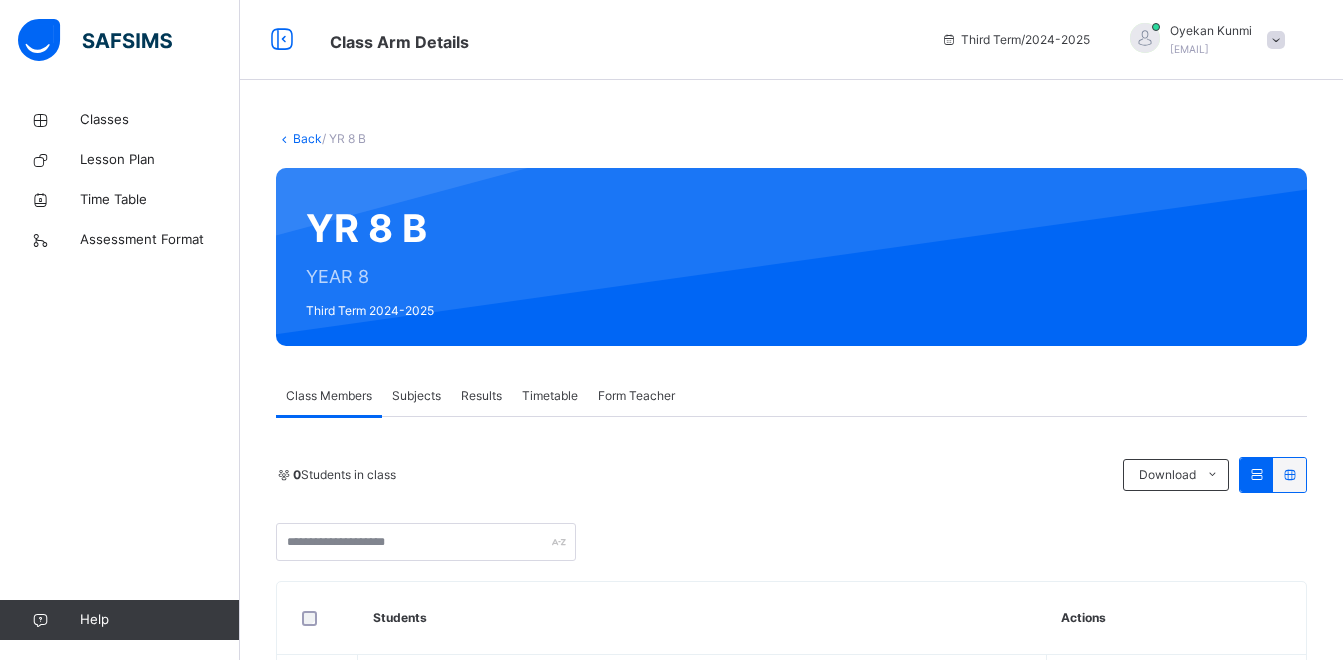 click on "Subjects" at bounding box center (416, 396) 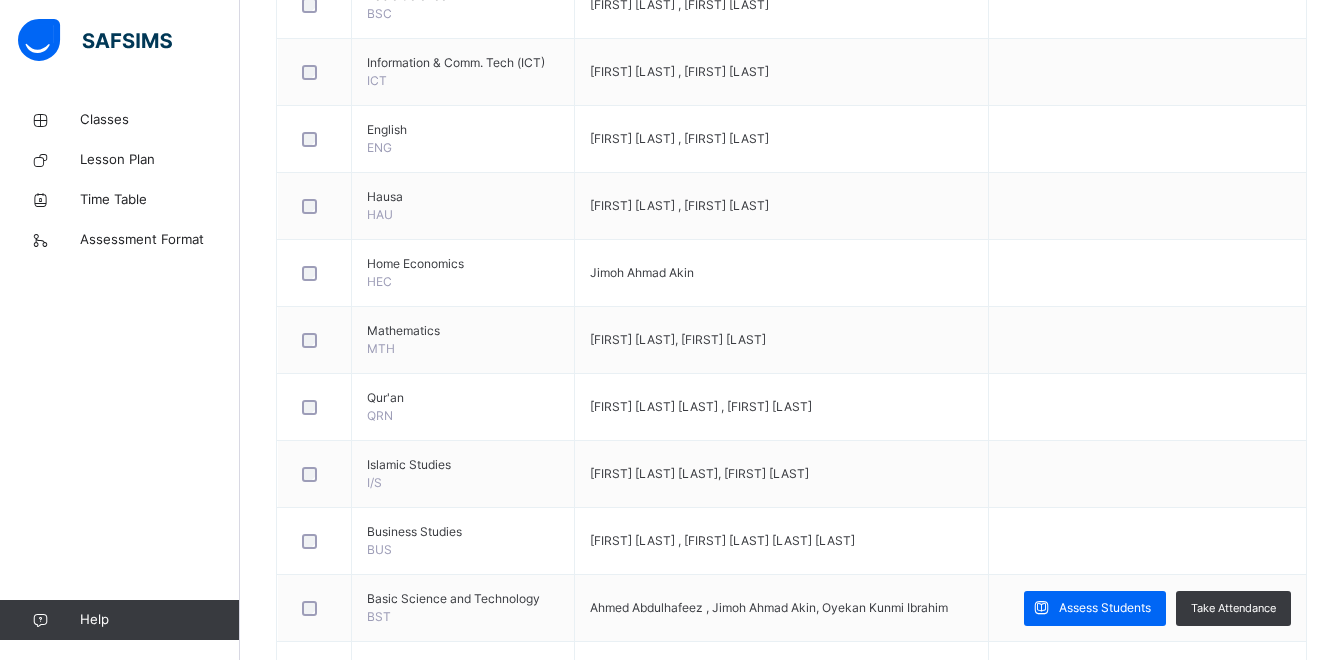 scroll, scrollTop: 738, scrollLeft: 0, axis: vertical 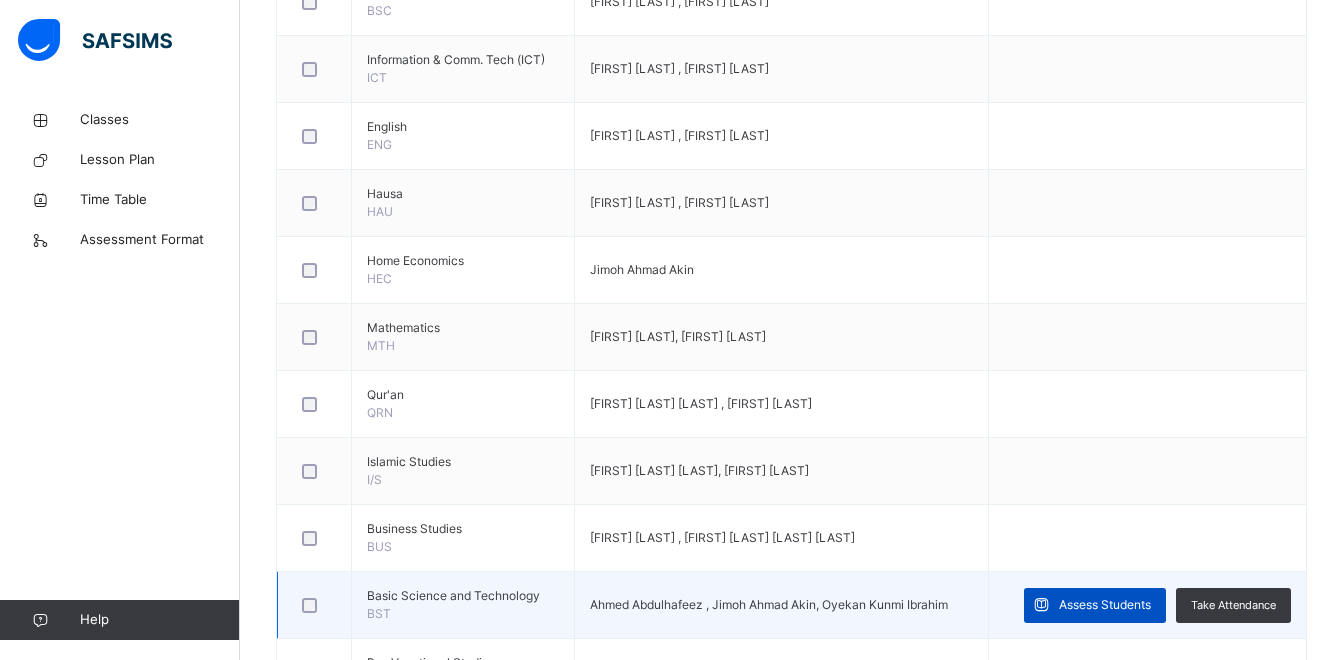 click on "Assess Students" at bounding box center (1105, 605) 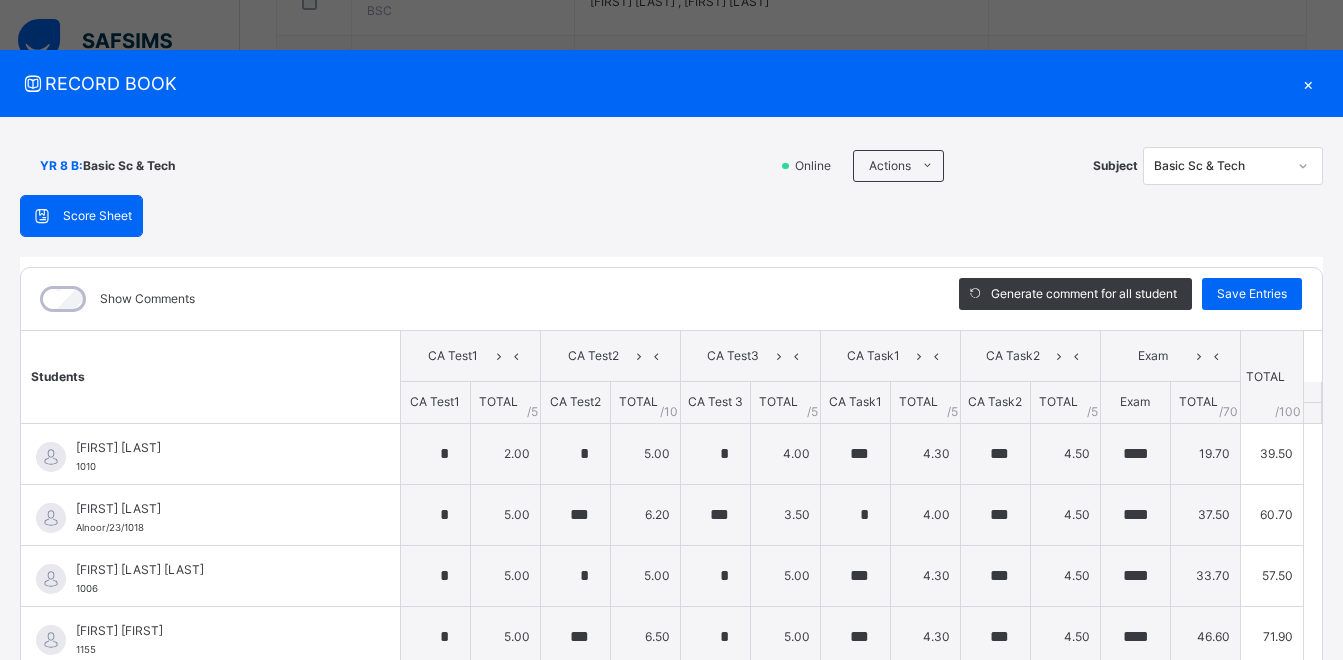 type on "*" 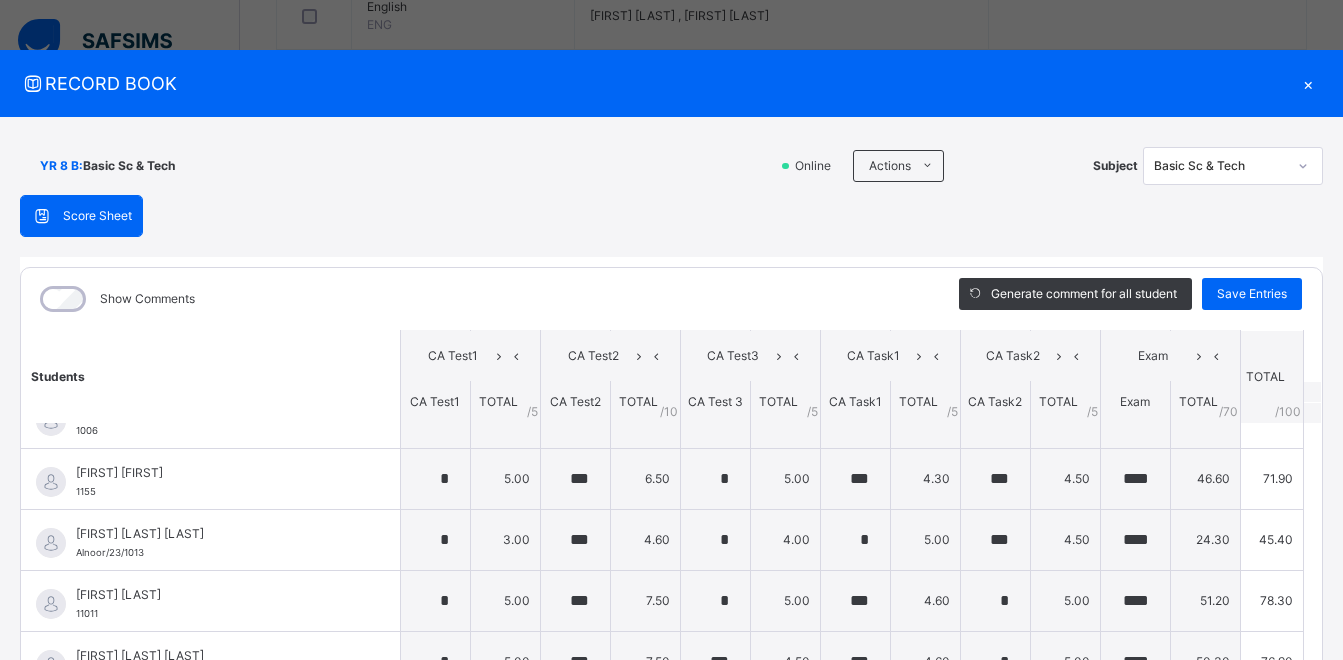 scroll, scrollTop: 0, scrollLeft: 0, axis: both 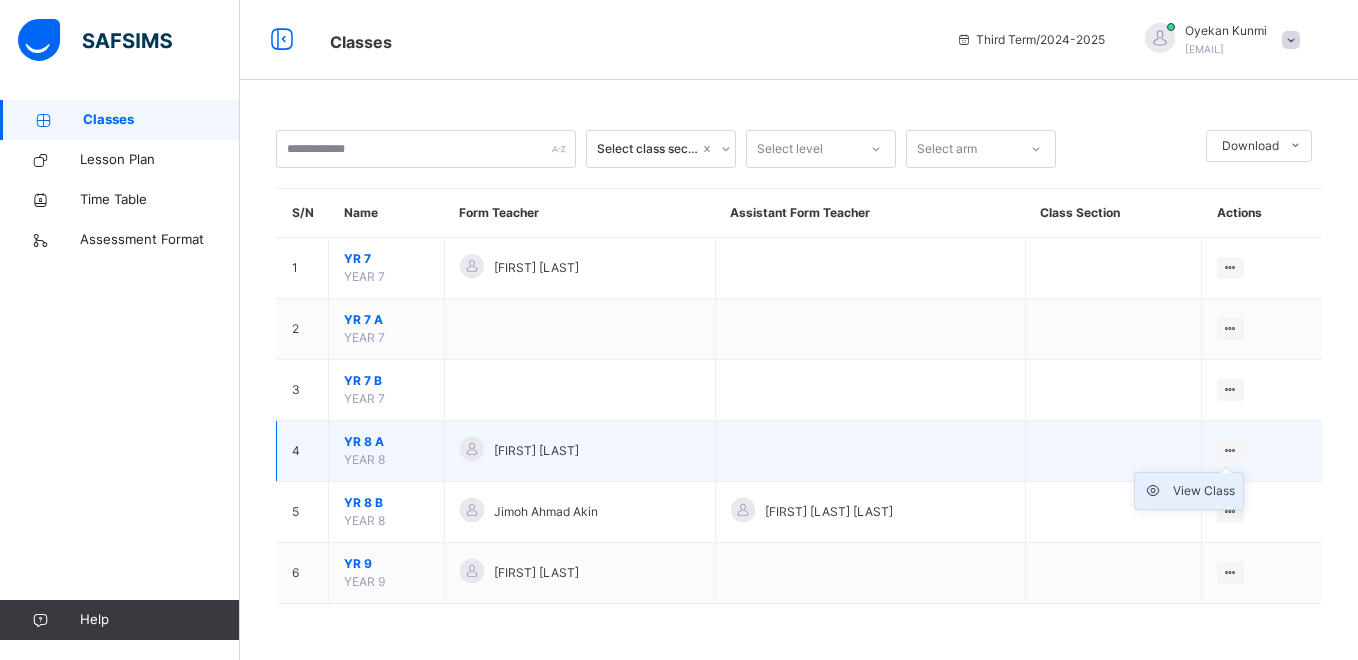 click on "View Class" at bounding box center (1204, 491) 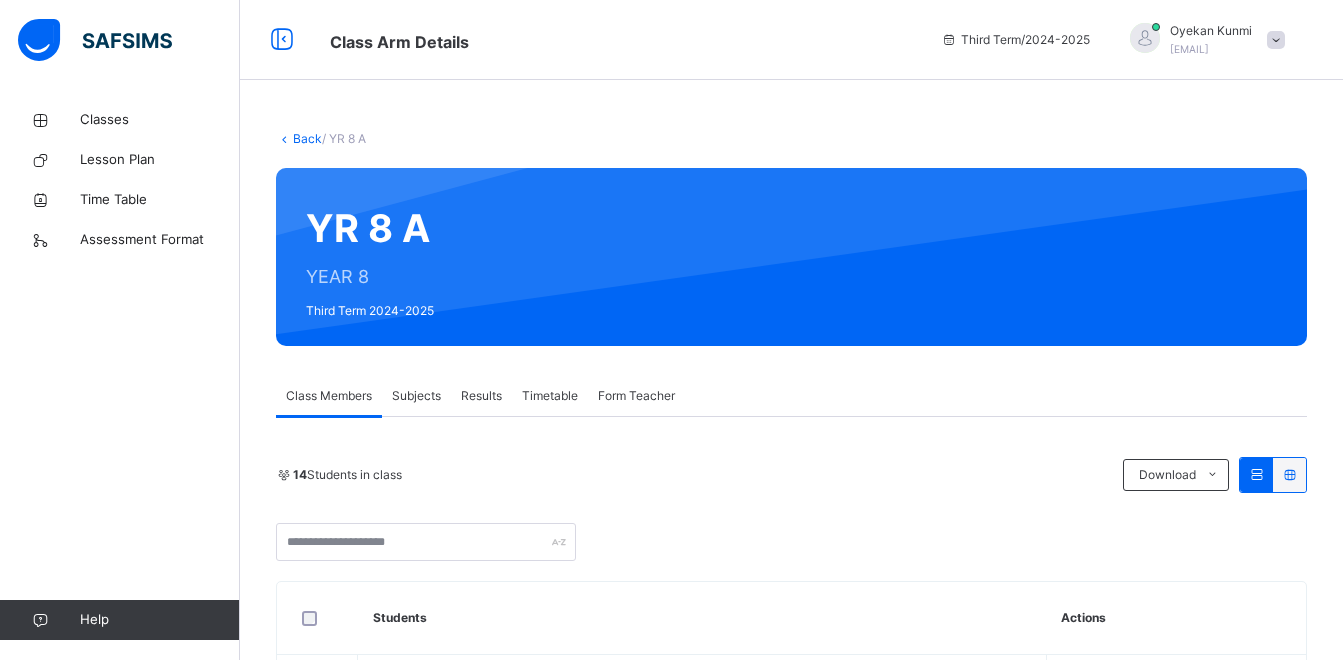 click on "Subjects" at bounding box center [416, 396] 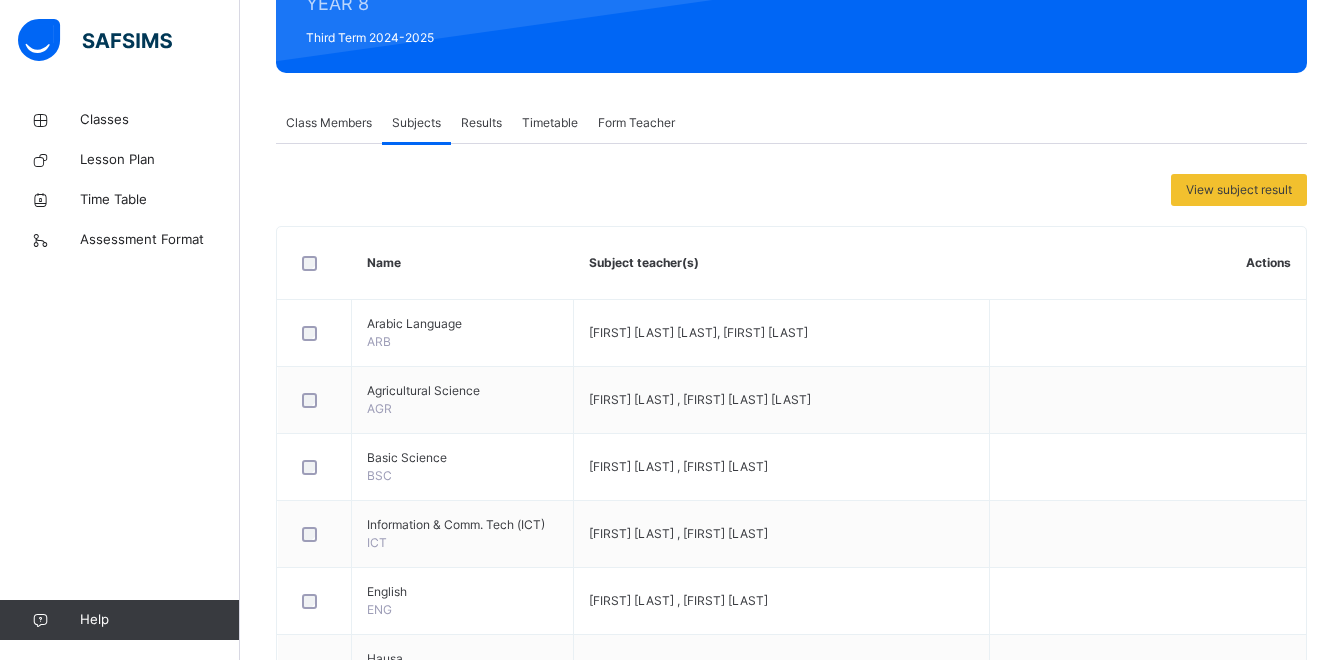 scroll, scrollTop: 781, scrollLeft: 0, axis: vertical 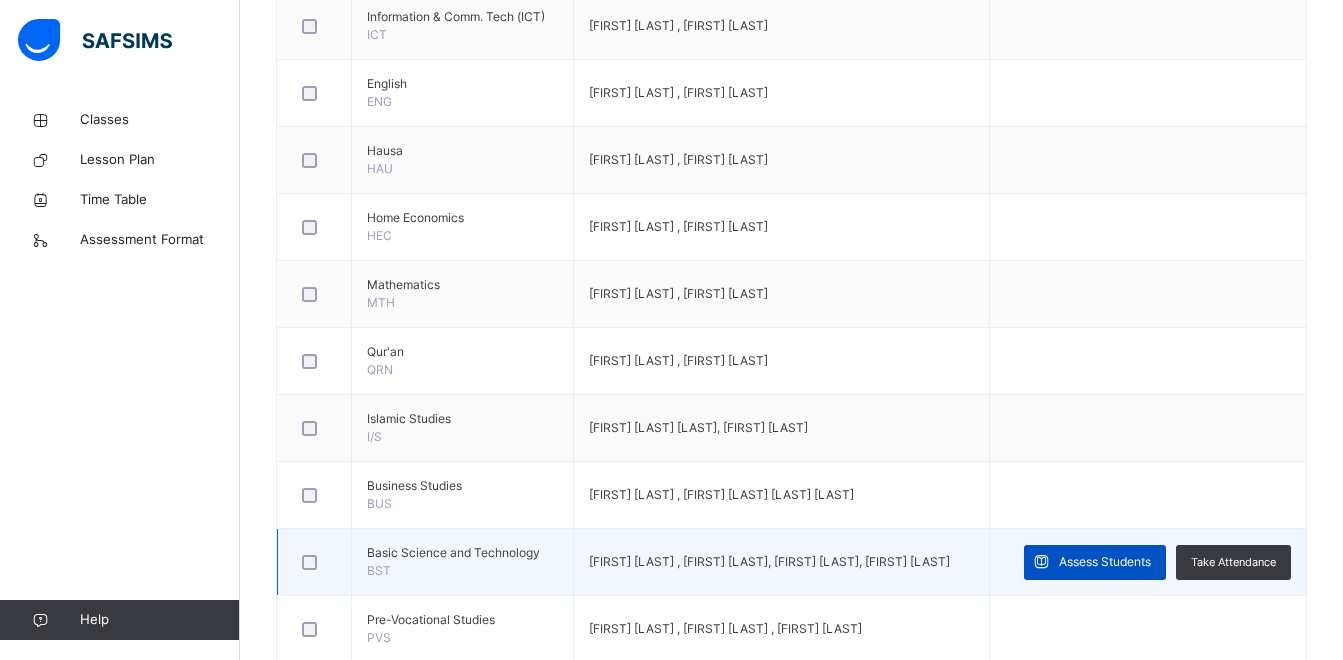 click on "Assess Students" at bounding box center [1105, 562] 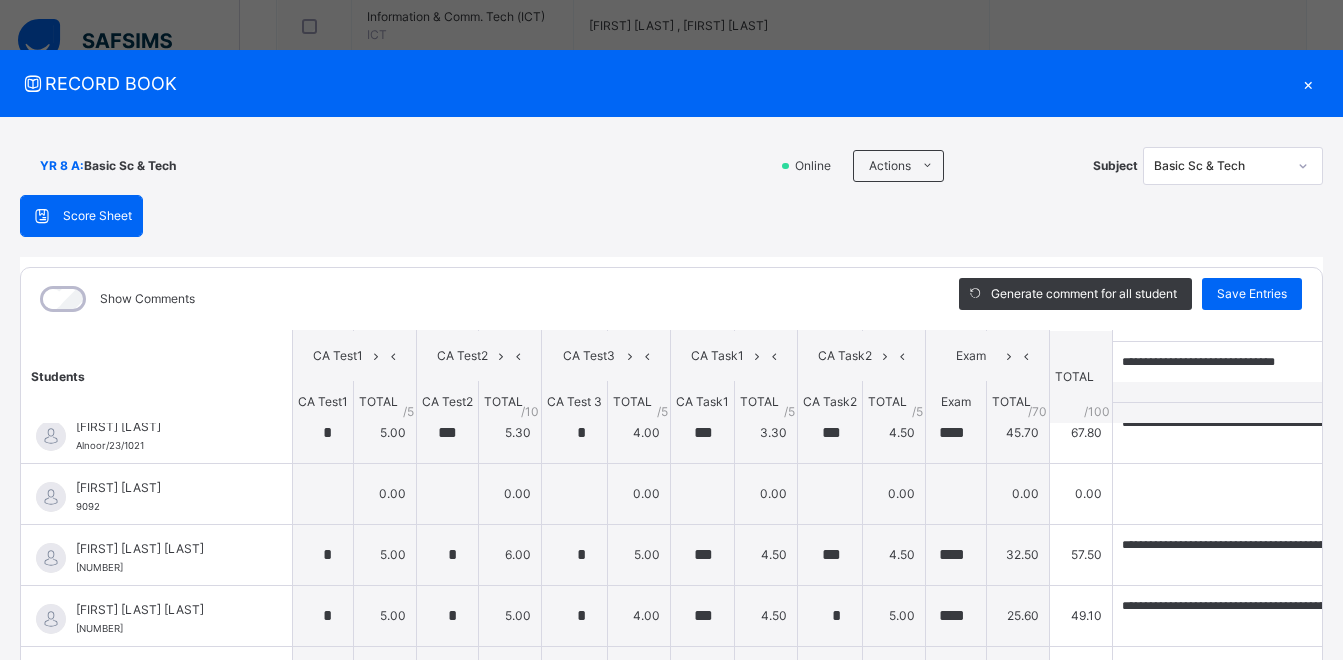 scroll, scrollTop: 463, scrollLeft: 0, axis: vertical 